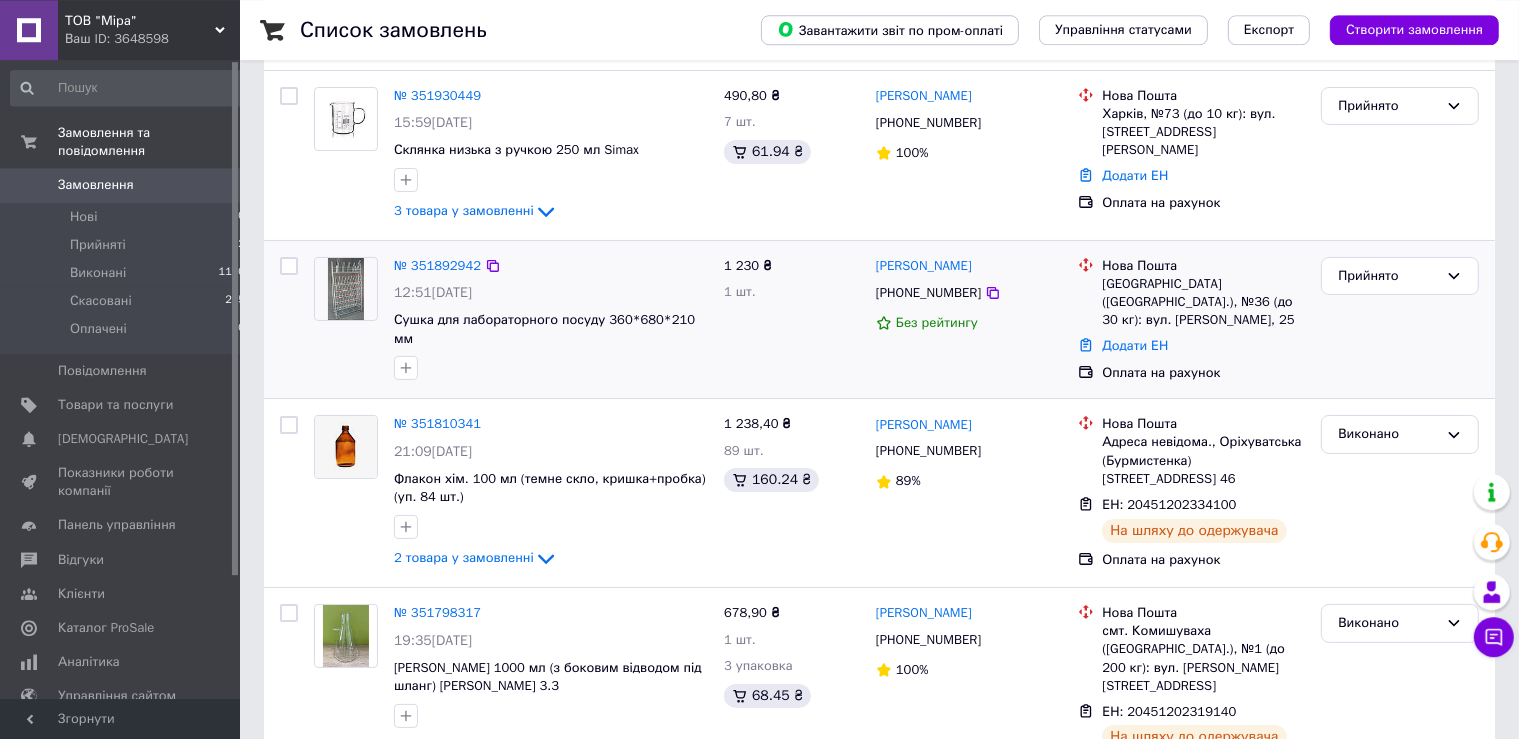 scroll, scrollTop: 211, scrollLeft: 0, axis: vertical 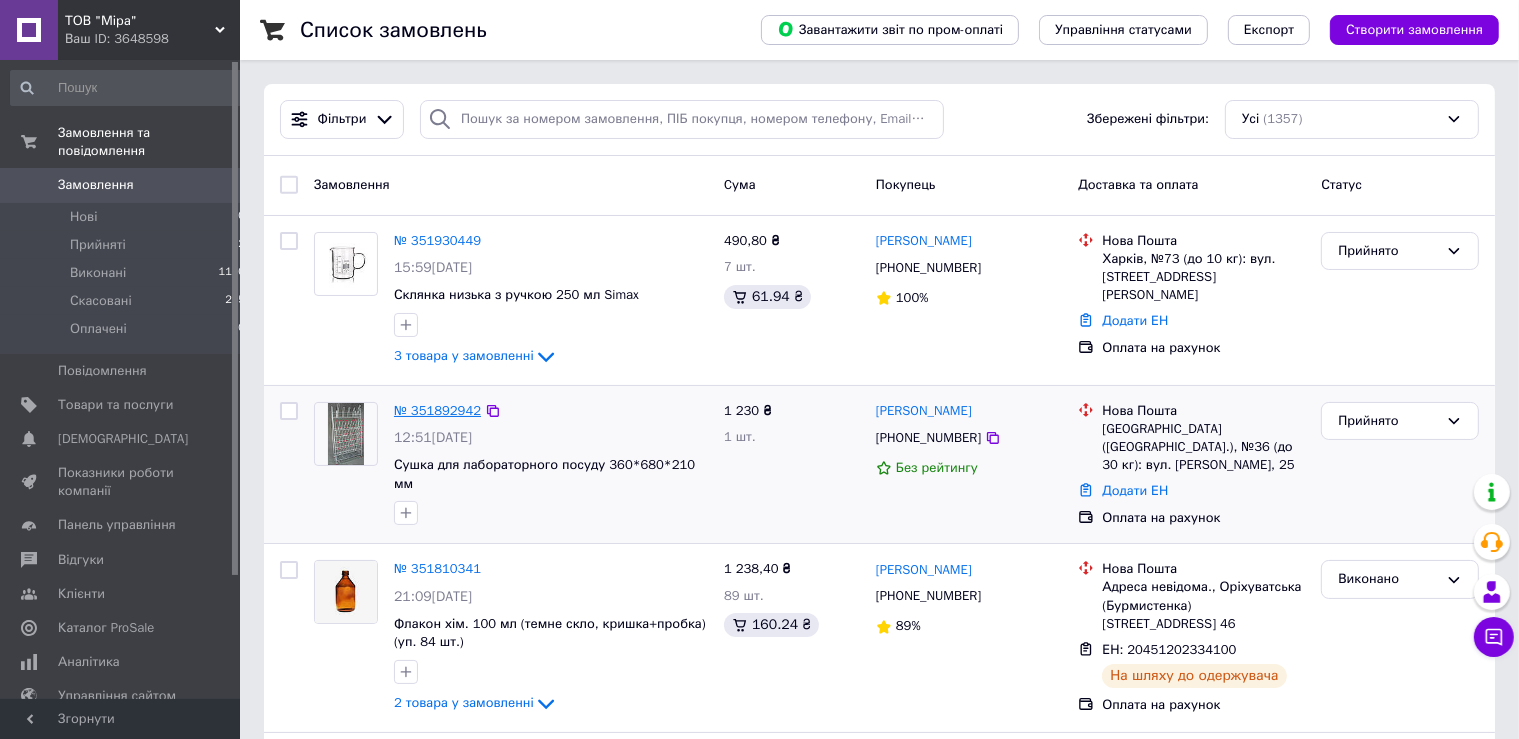 click on "№ 351892942" at bounding box center [437, 410] 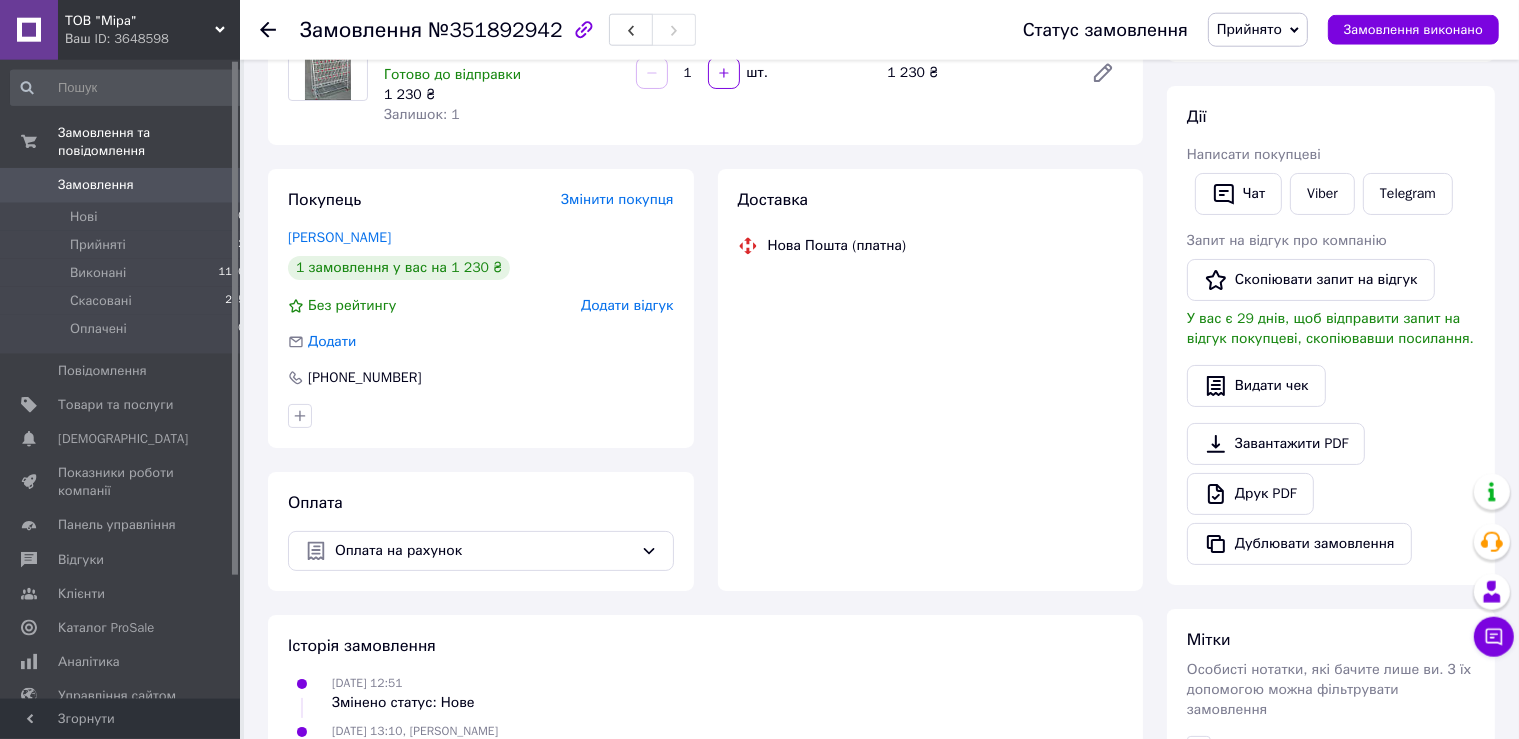scroll, scrollTop: 211, scrollLeft: 0, axis: vertical 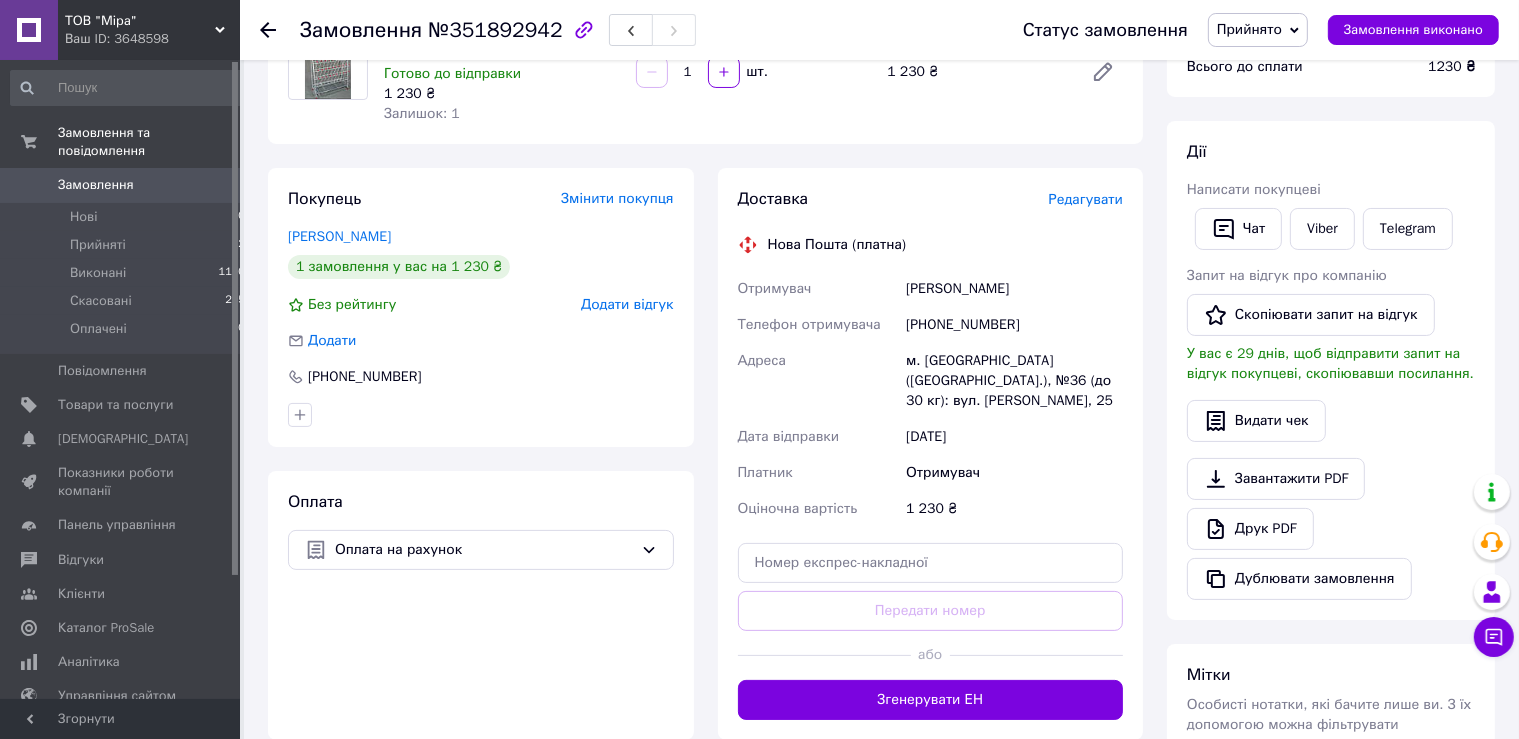 drag, startPoint x: 904, startPoint y: 286, endPoint x: 1035, endPoint y: 296, distance: 131.38112 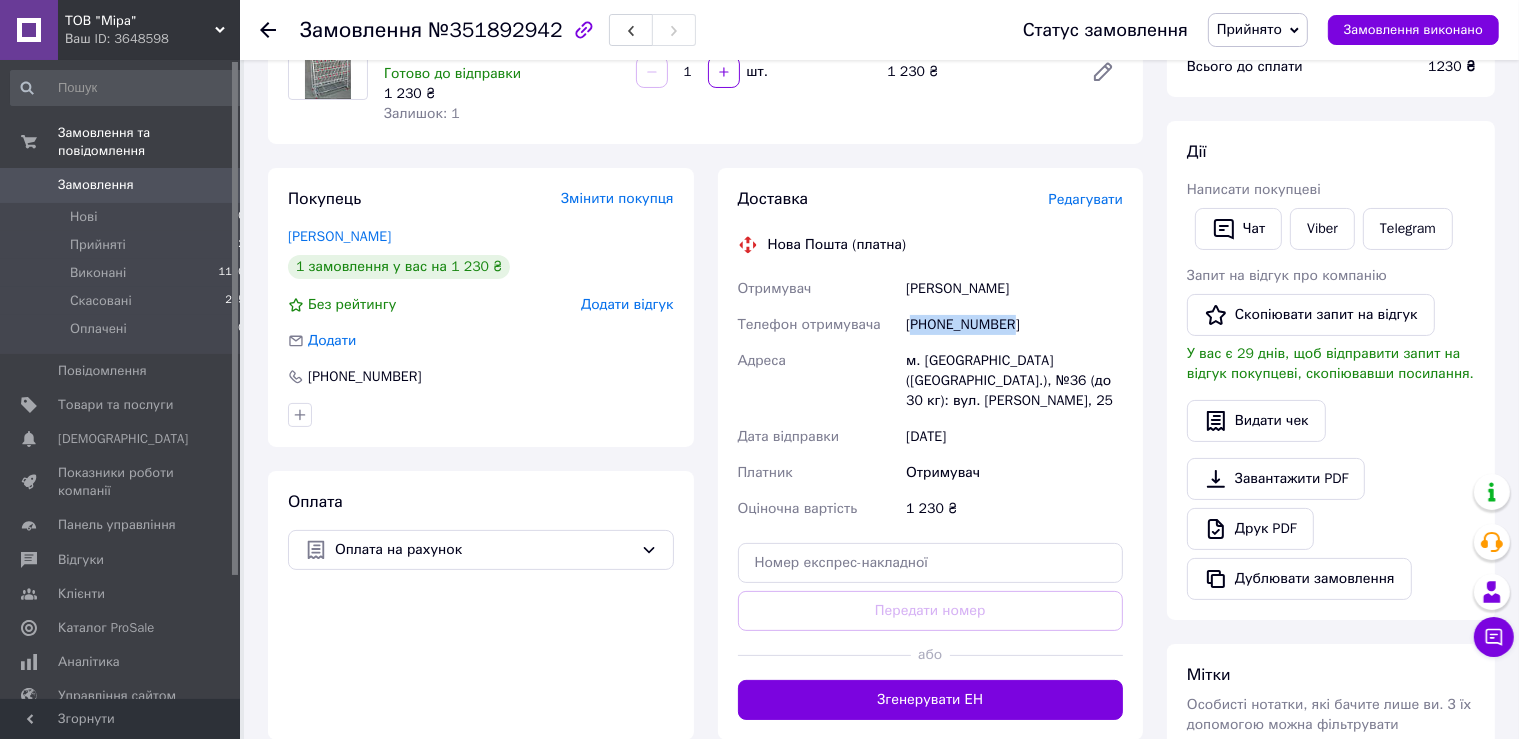 click on "[PHONE_NUMBER]" at bounding box center (1014, 325) 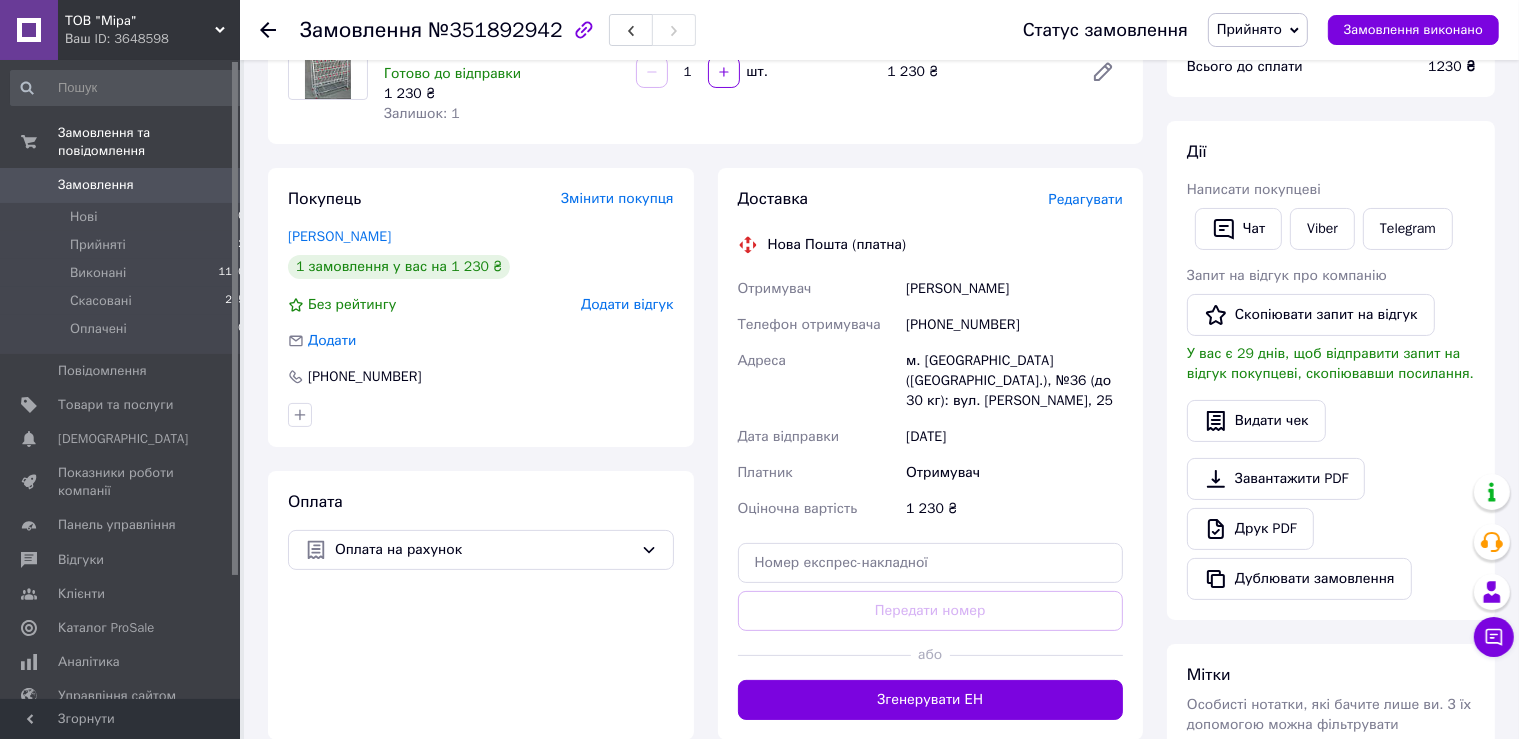 click on "м. [GEOGRAPHIC_DATA] ([GEOGRAPHIC_DATA].), №36 (до 30 кг): вул. [PERSON_NAME], 25" at bounding box center [1014, 381] 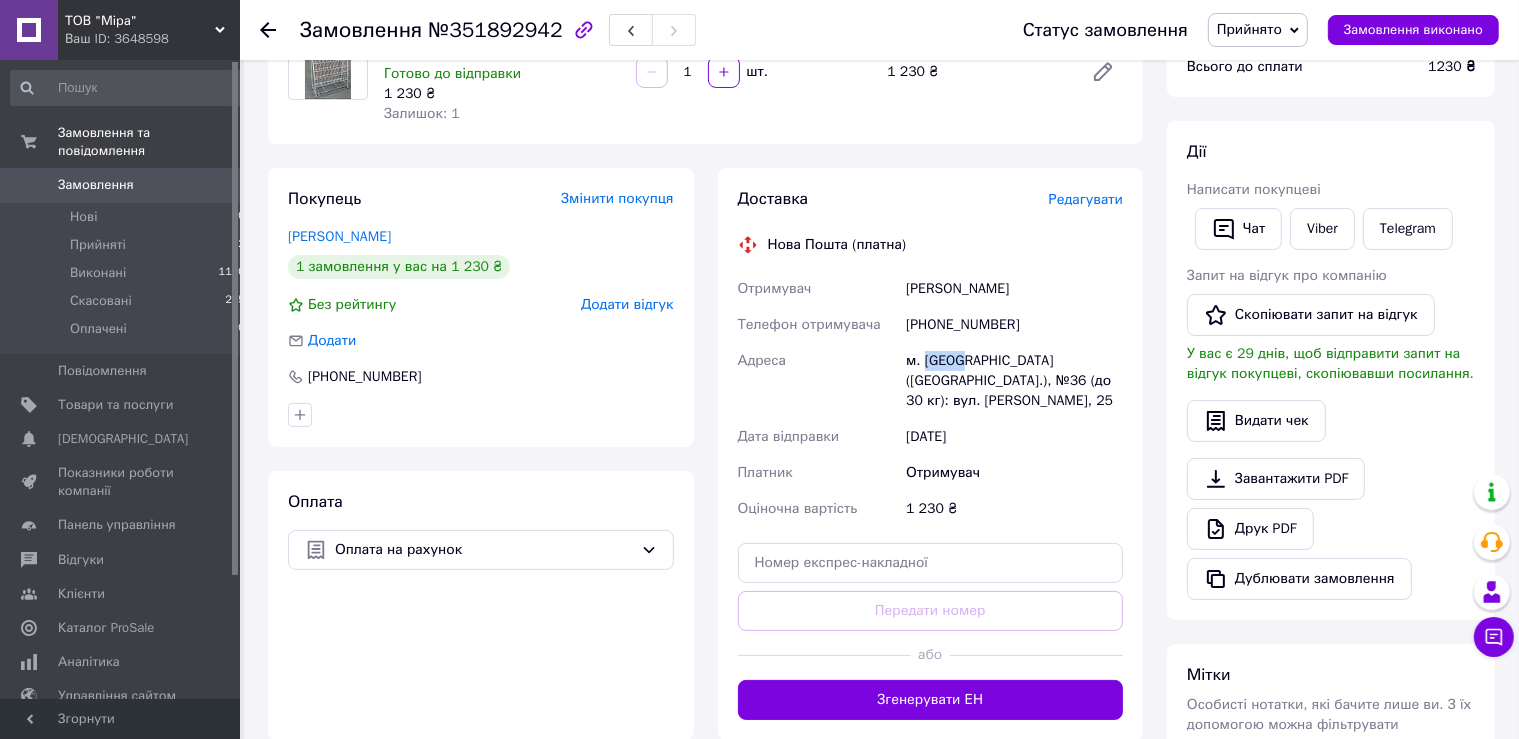 click on "м. [GEOGRAPHIC_DATA] ([GEOGRAPHIC_DATA].), №36 (до 30 кг): вул. [PERSON_NAME], 25" at bounding box center [1014, 381] 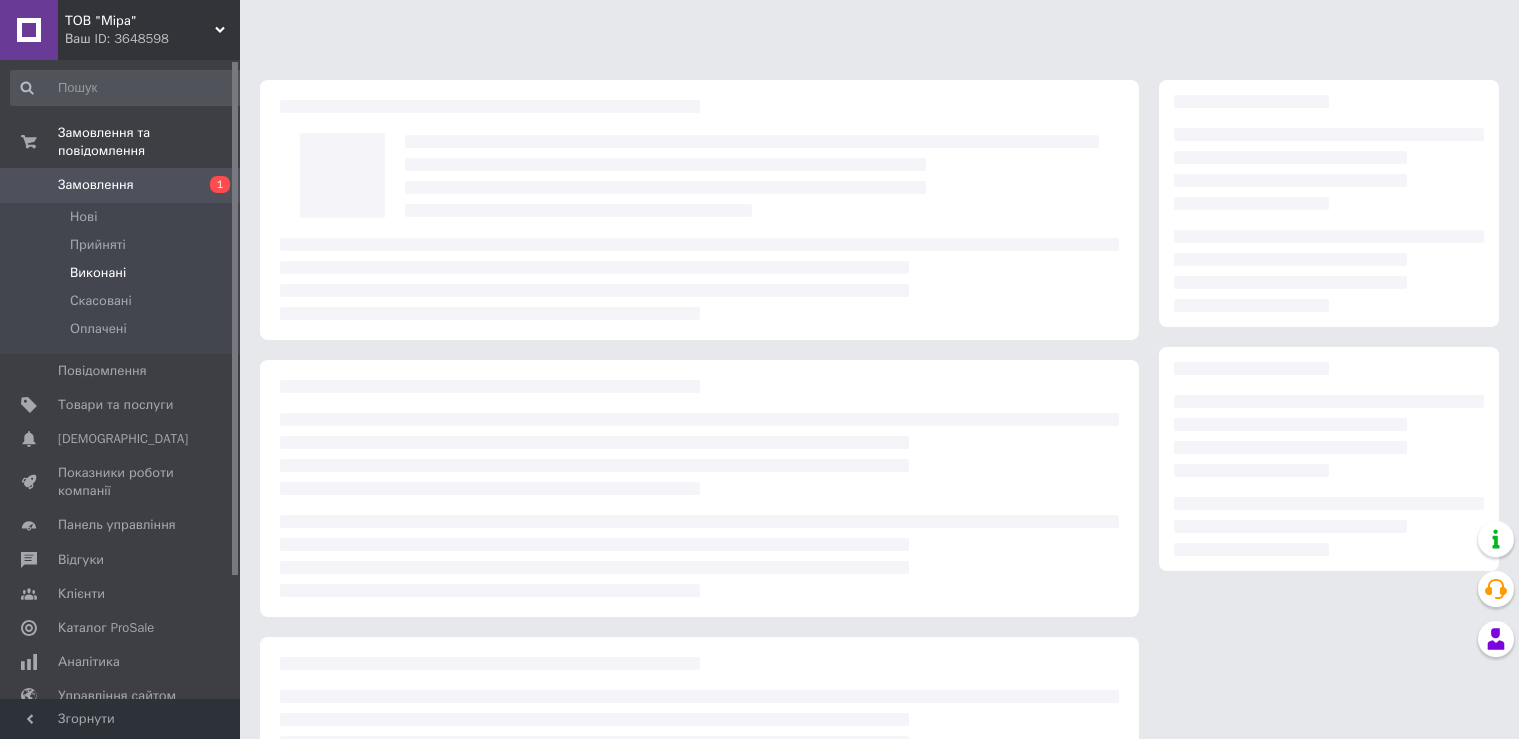 scroll, scrollTop: 0, scrollLeft: 0, axis: both 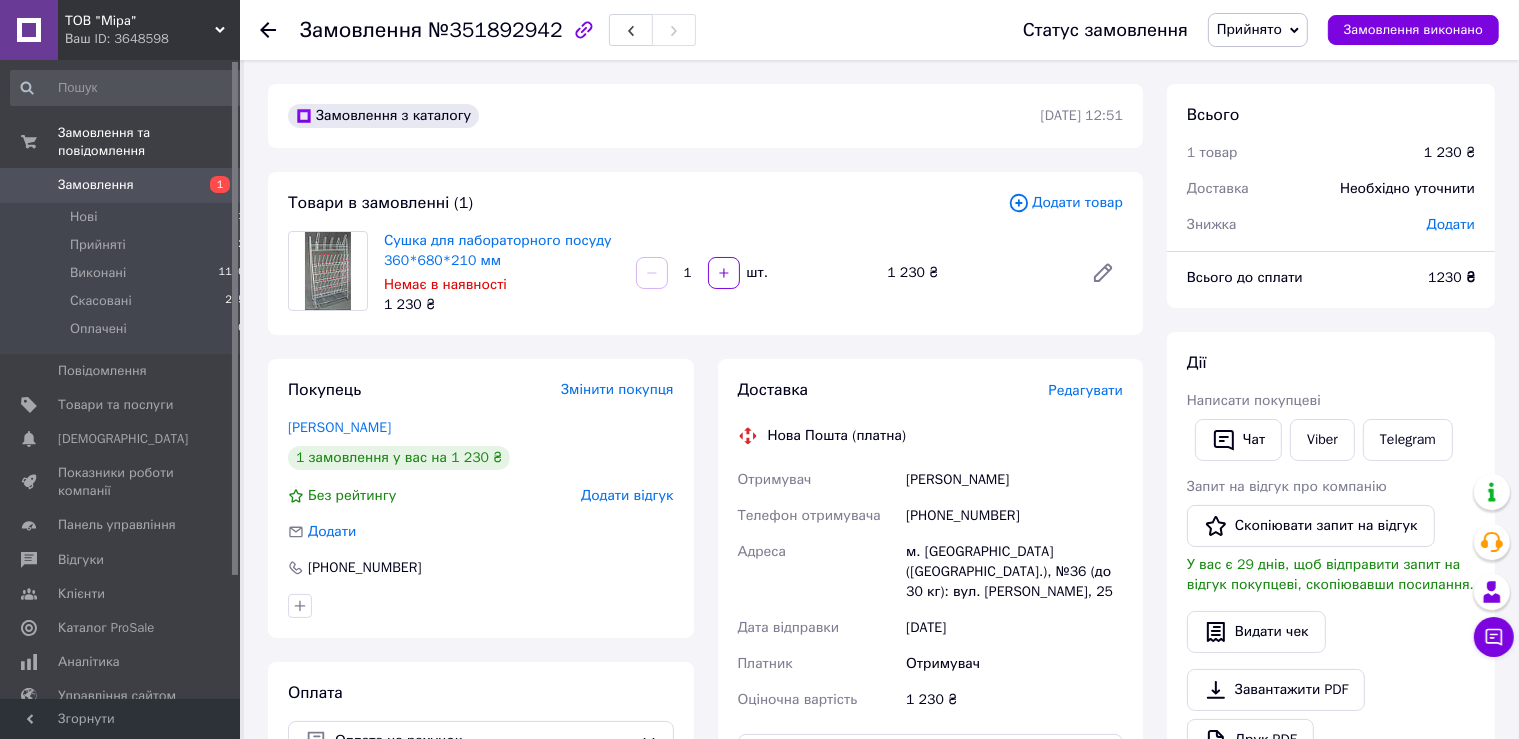 click 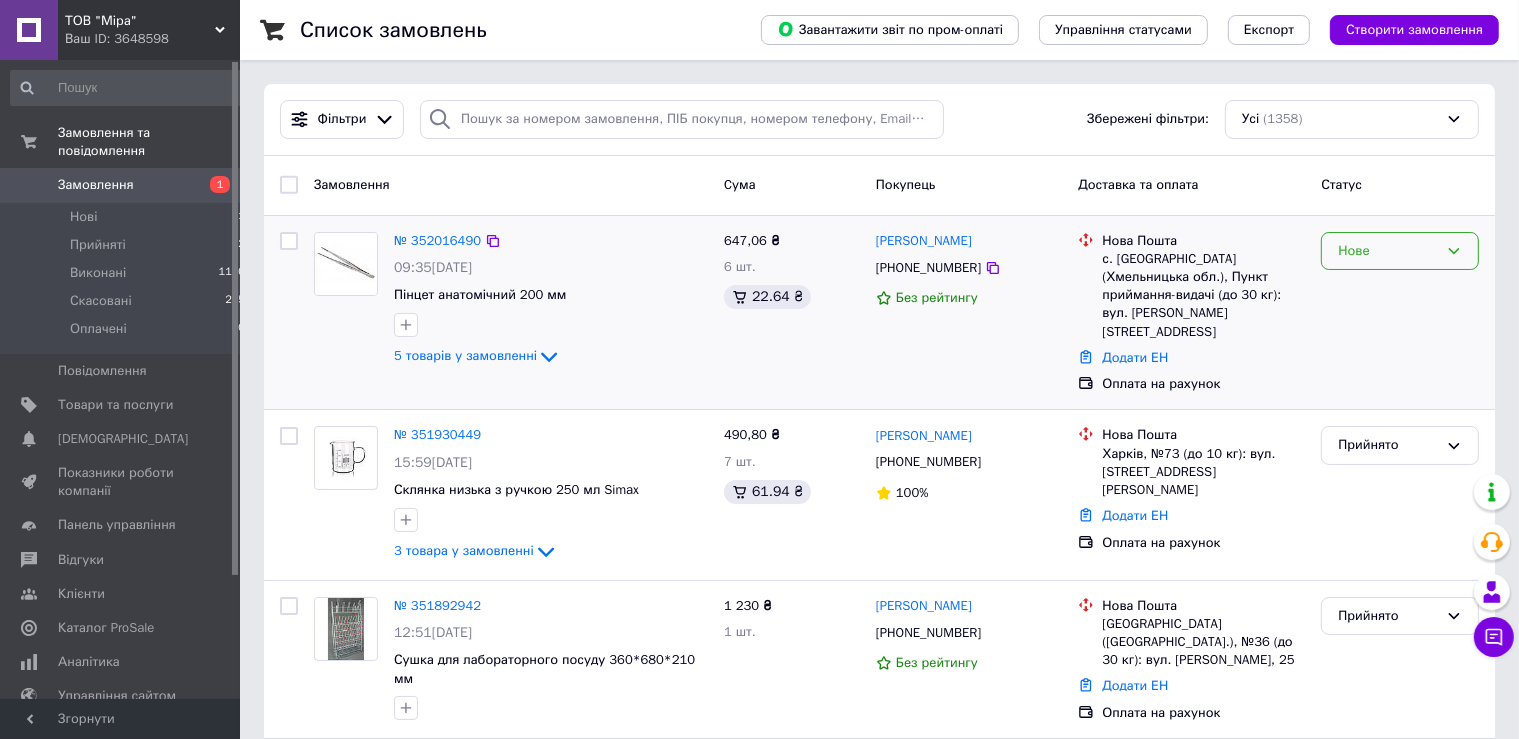 click on "Нове" at bounding box center (1388, 251) 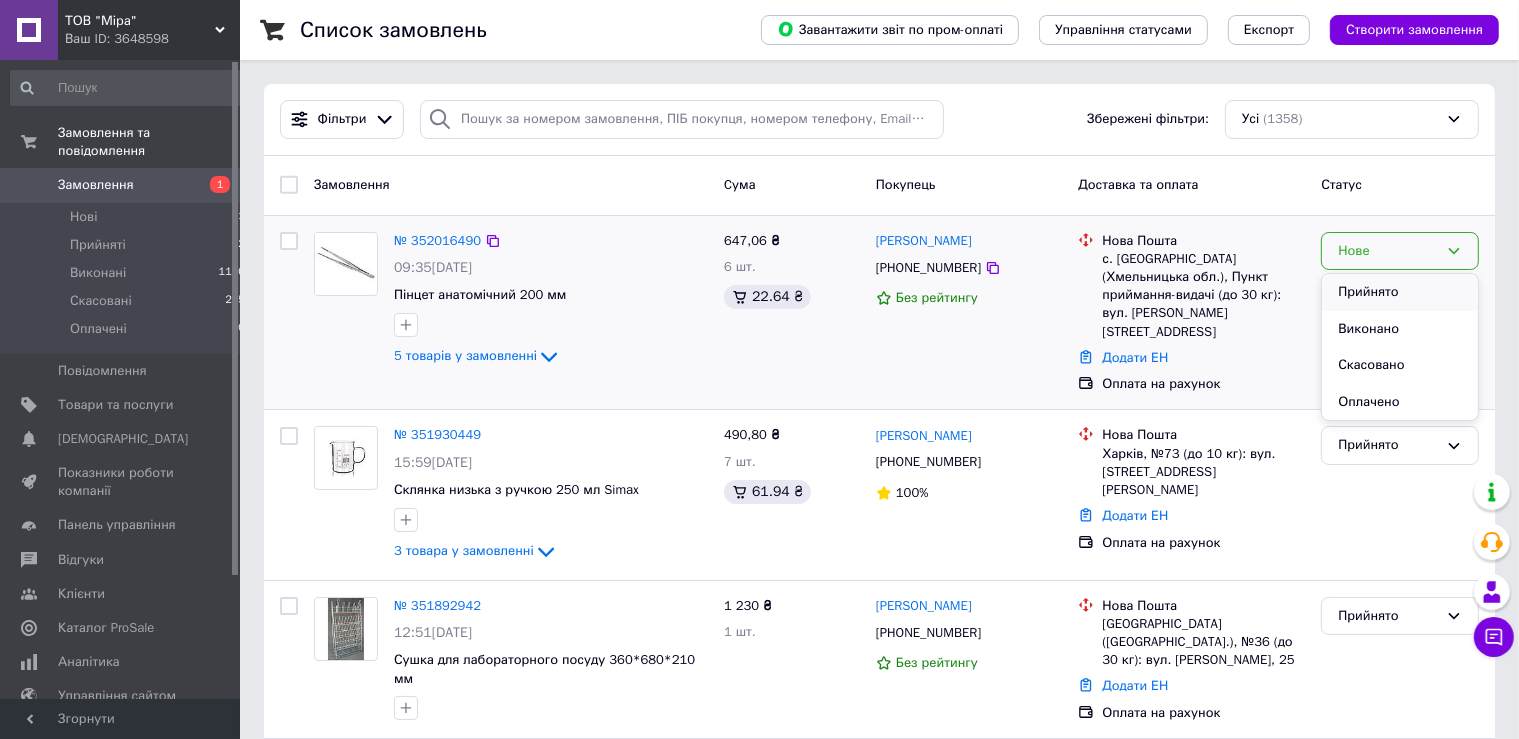 click on "Прийнято" at bounding box center [1400, 292] 